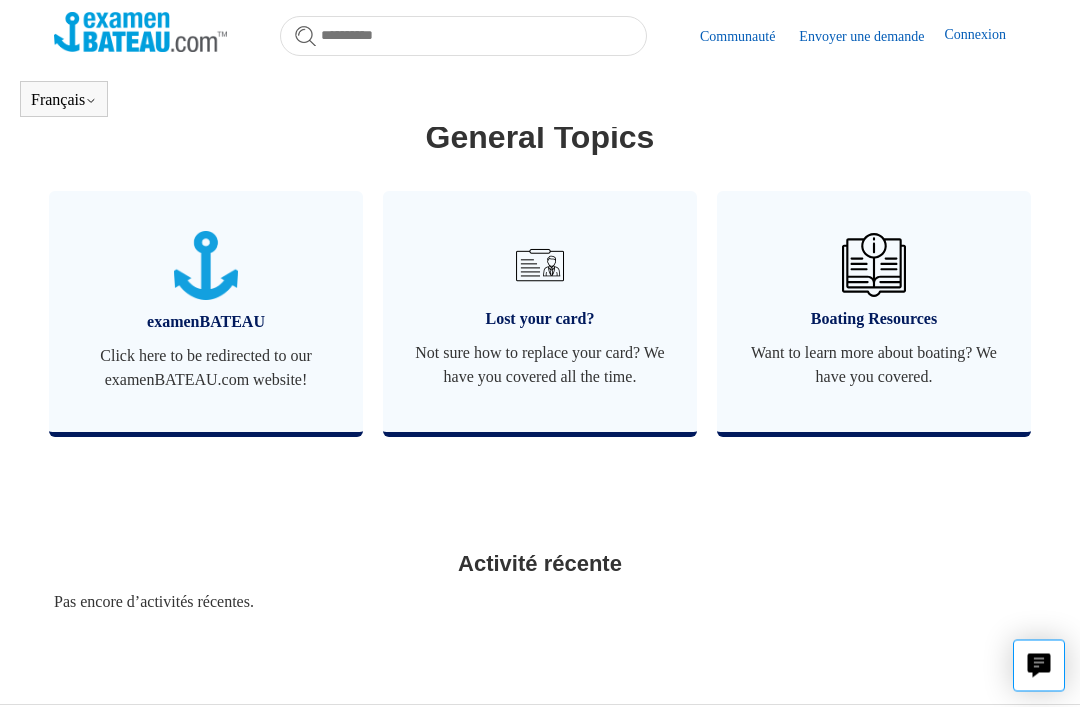 scroll, scrollTop: 886, scrollLeft: 0, axis: vertical 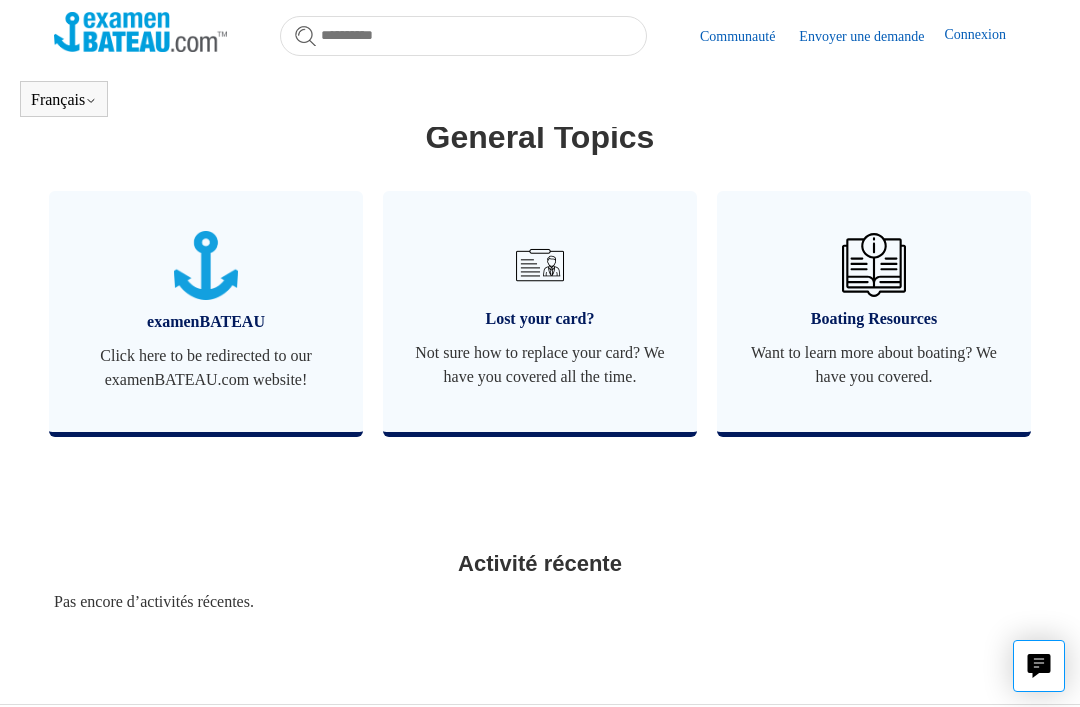 click on "Not sure how to replace your card? We have you covered all the time." at bounding box center [540, 365] 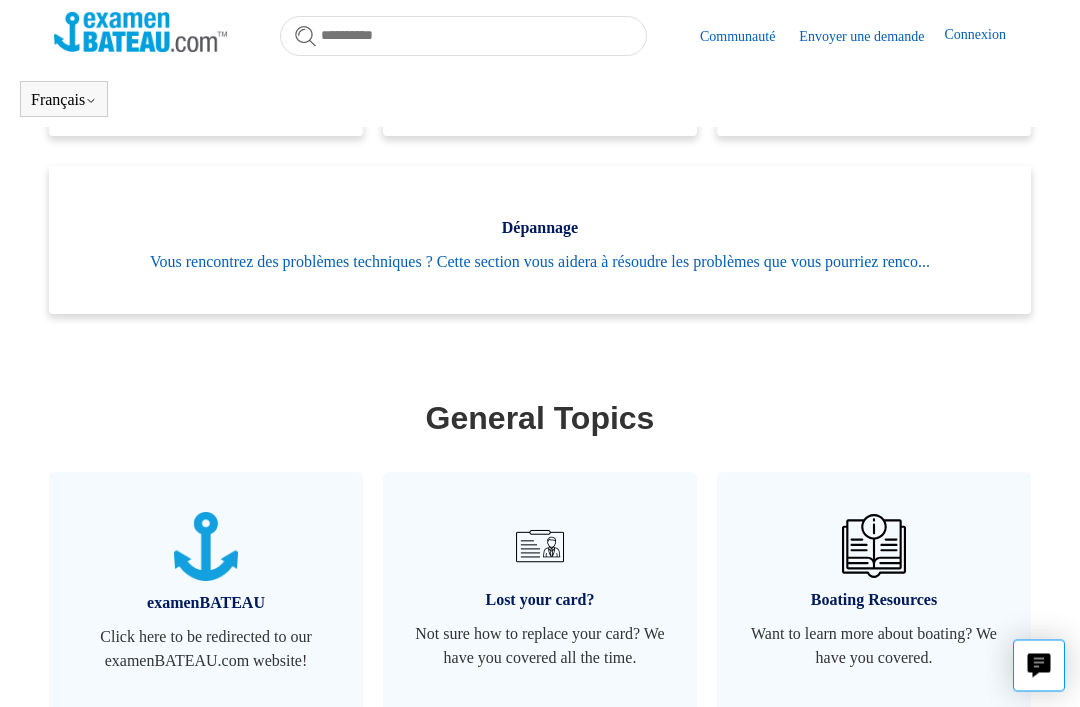 scroll, scrollTop: 605, scrollLeft: 0, axis: vertical 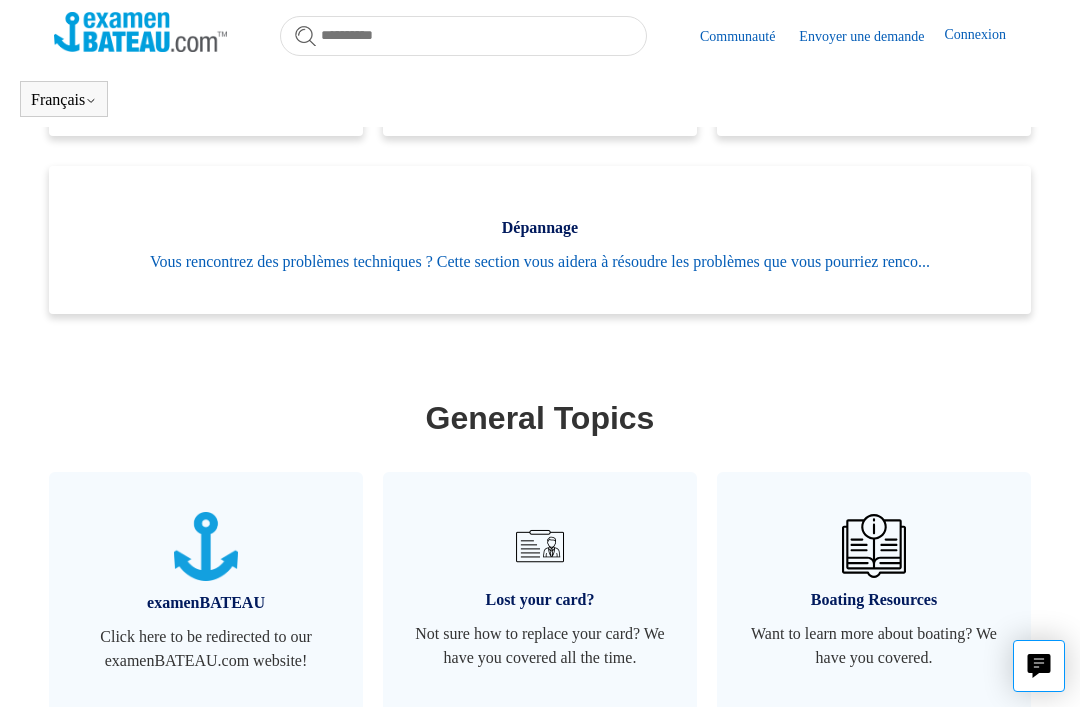 click on "Vous rencontrez des problèmes techniques ? Cette section vous aidera à résoudre les problèmes que vous pourriez renco..." at bounding box center [540, 262] 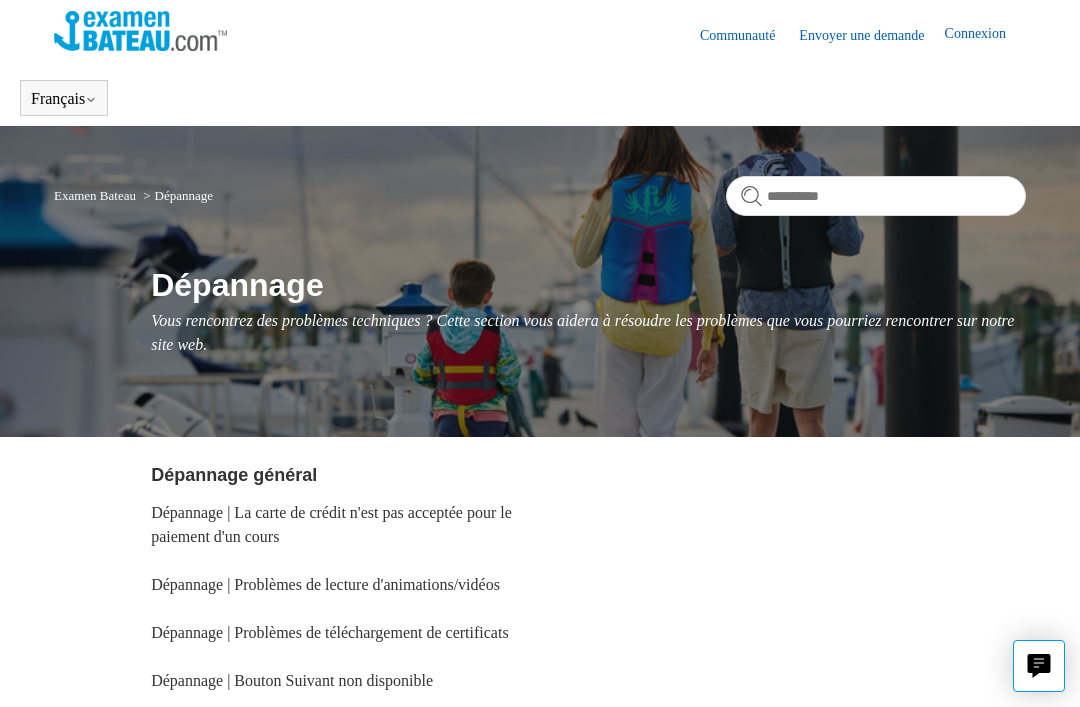 scroll, scrollTop: 2, scrollLeft: 0, axis: vertical 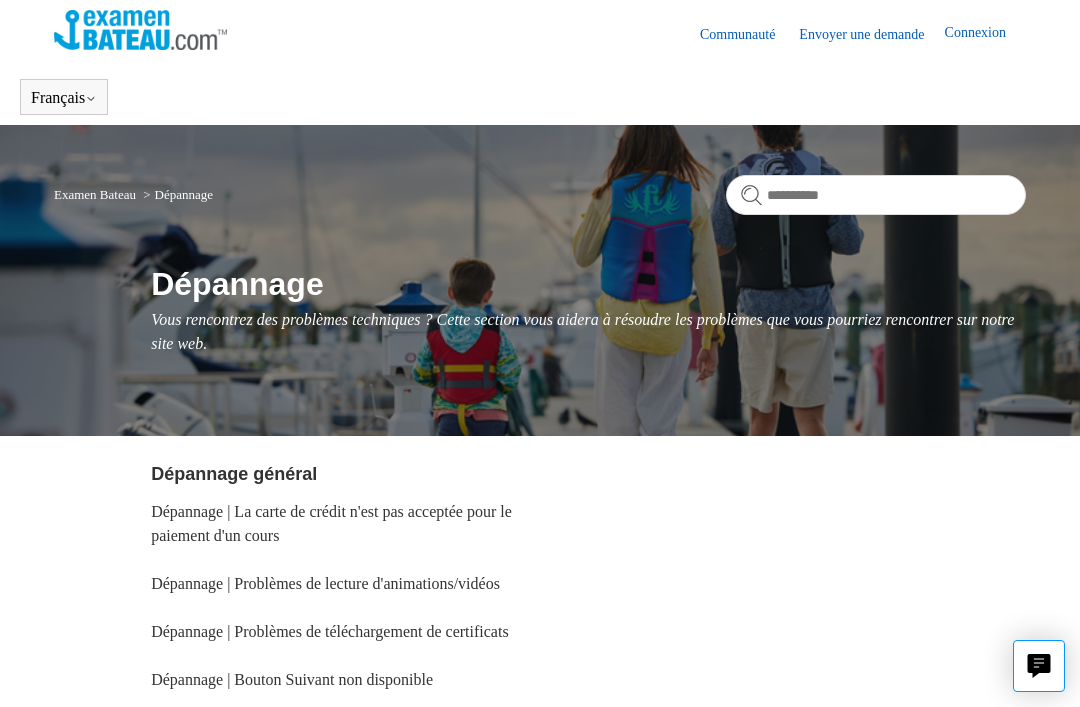 click on "Envoyer une demande" at bounding box center [871, 34] 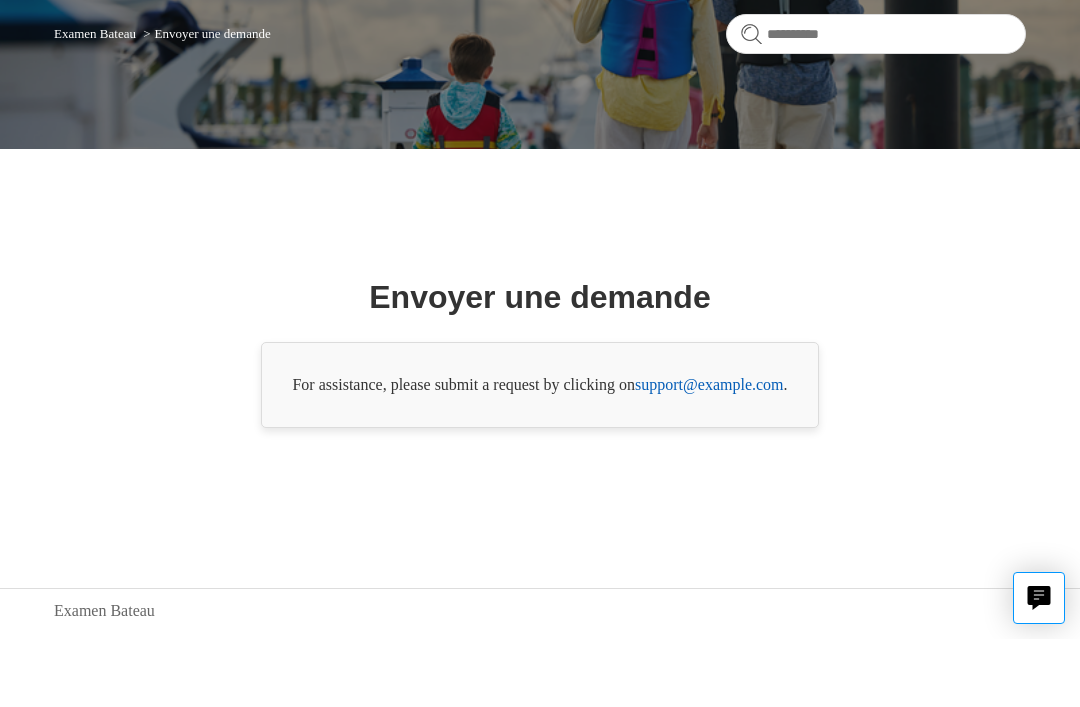 scroll, scrollTop: 0, scrollLeft: 0, axis: both 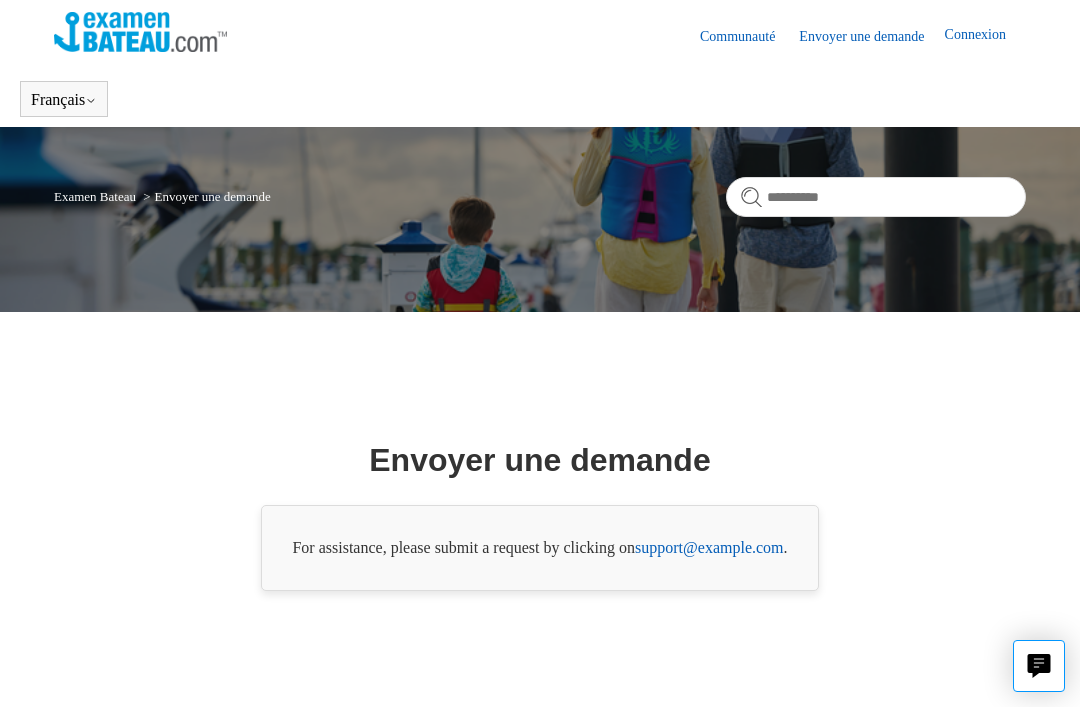 click at bounding box center (140, 32) 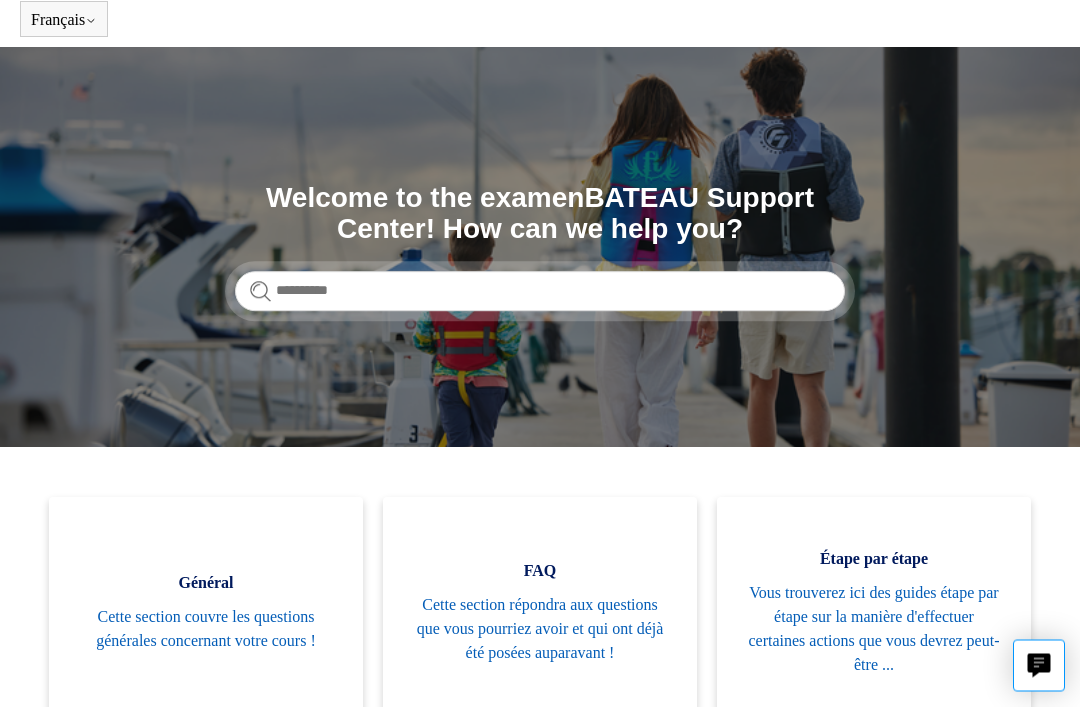 scroll, scrollTop: 80, scrollLeft: 0, axis: vertical 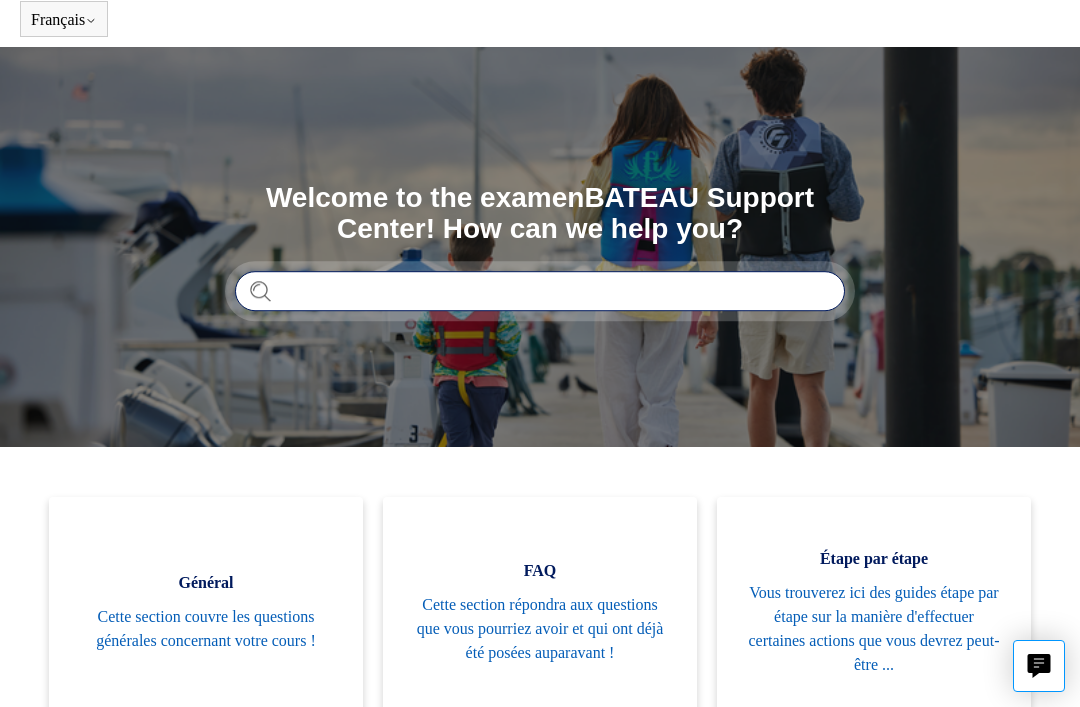 click at bounding box center [540, 291] 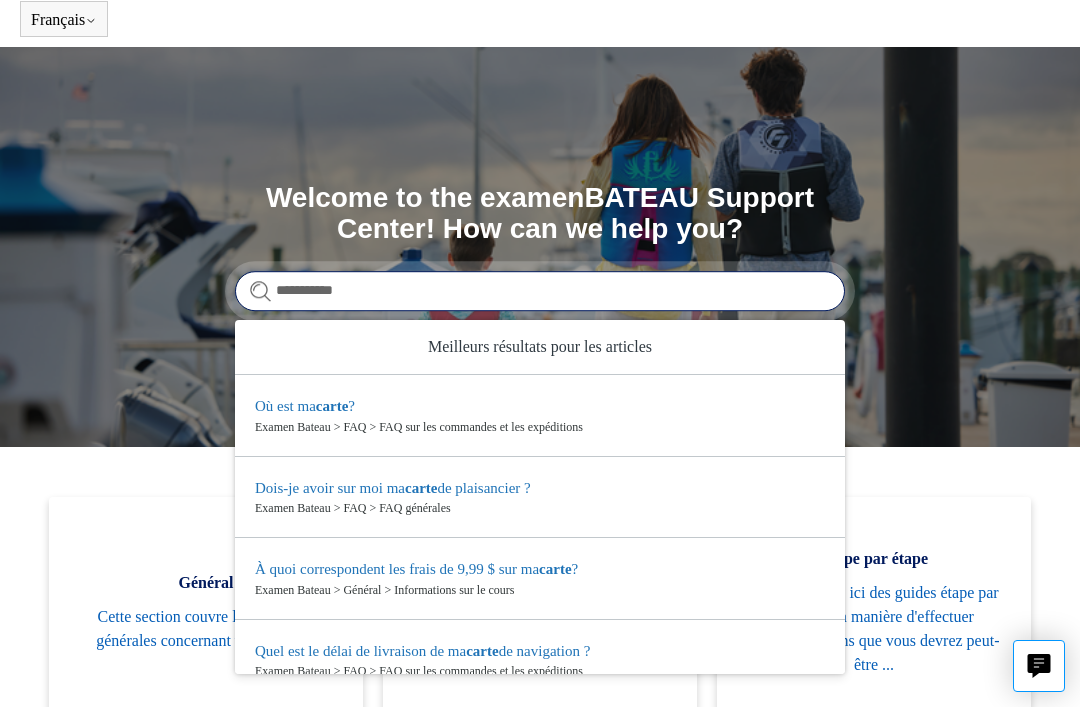 type on "**********" 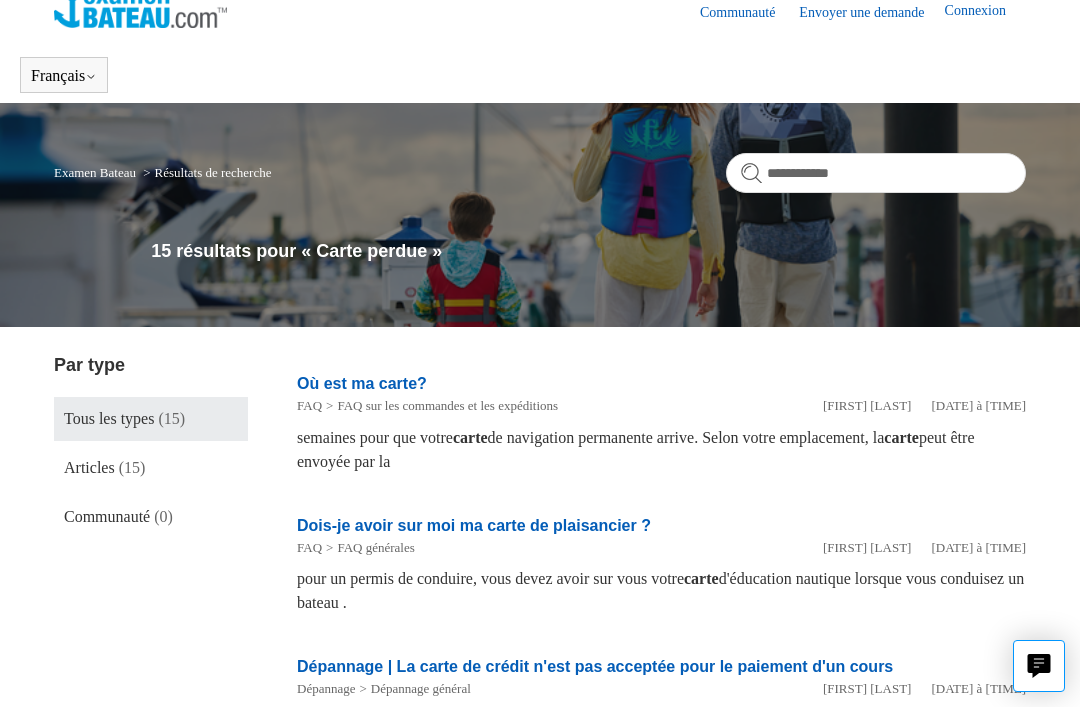 scroll, scrollTop: 0, scrollLeft: 0, axis: both 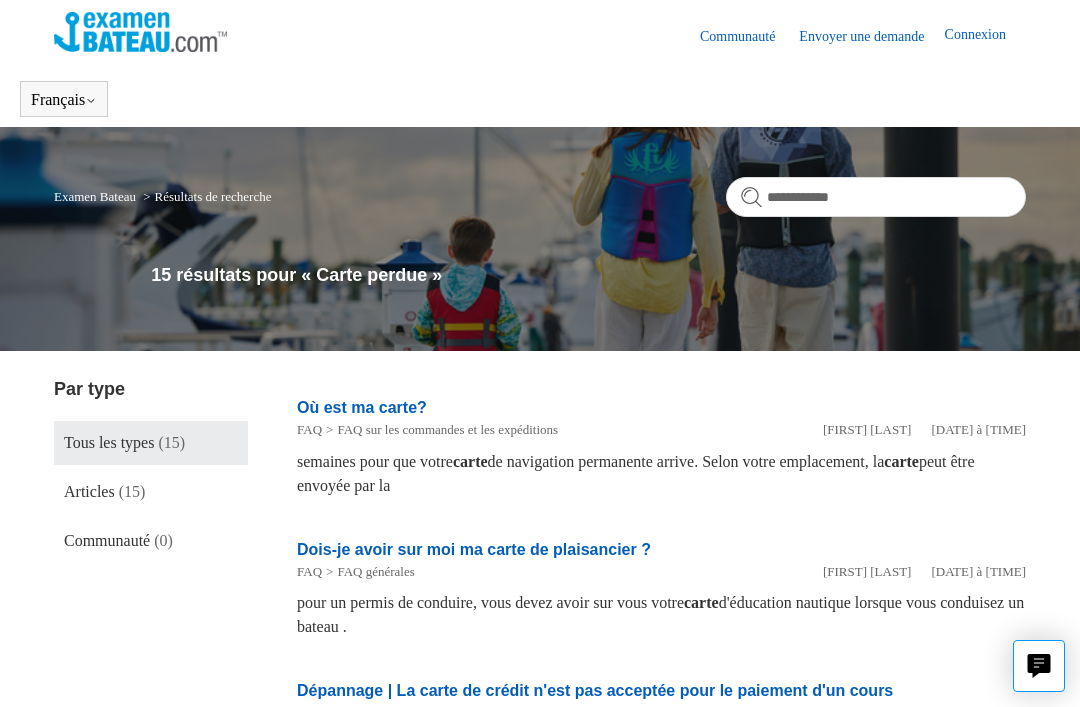 click on "Communauté" at bounding box center [747, 36] 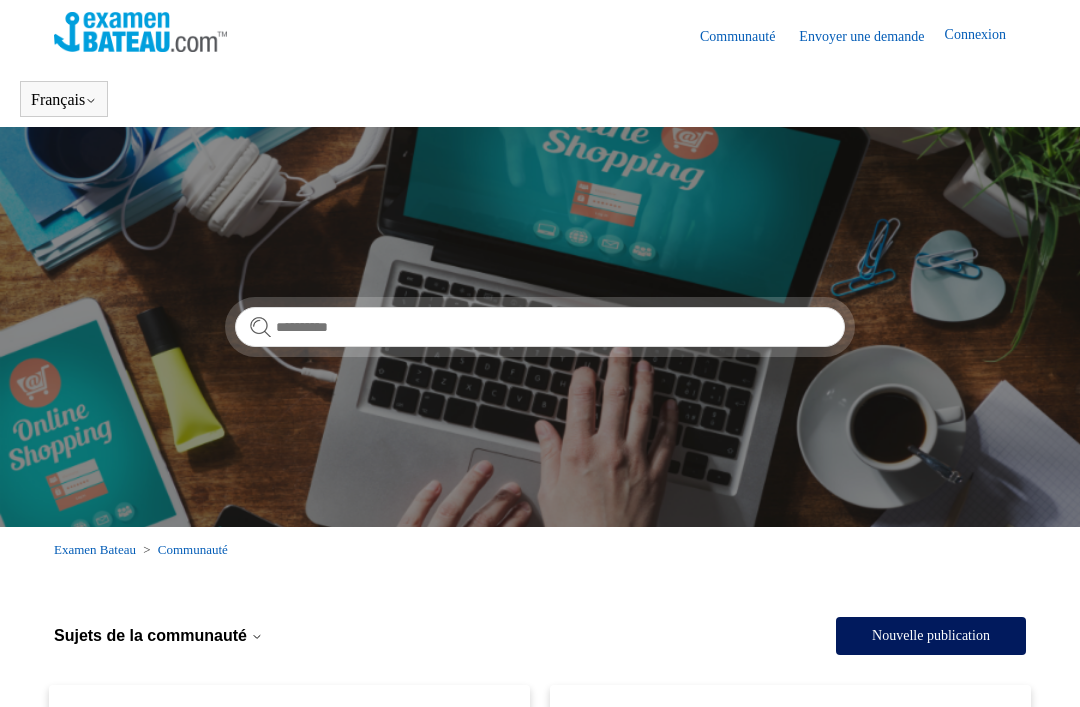 scroll, scrollTop: 0, scrollLeft: 0, axis: both 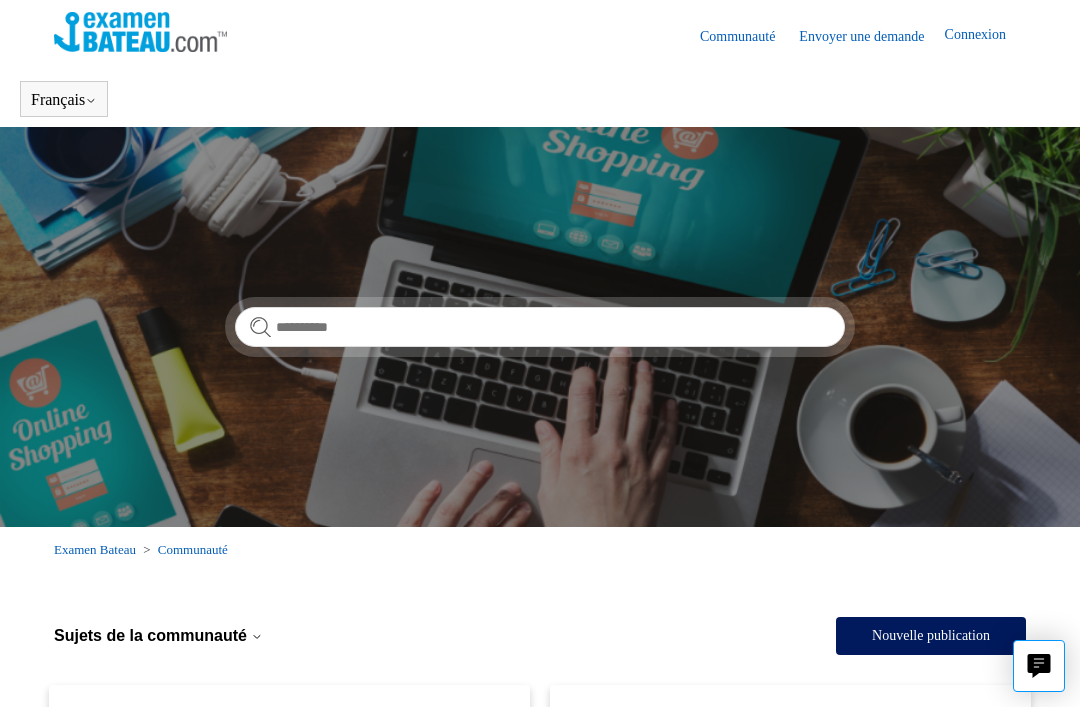 click on "Connexion" at bounding box center (985, 36) 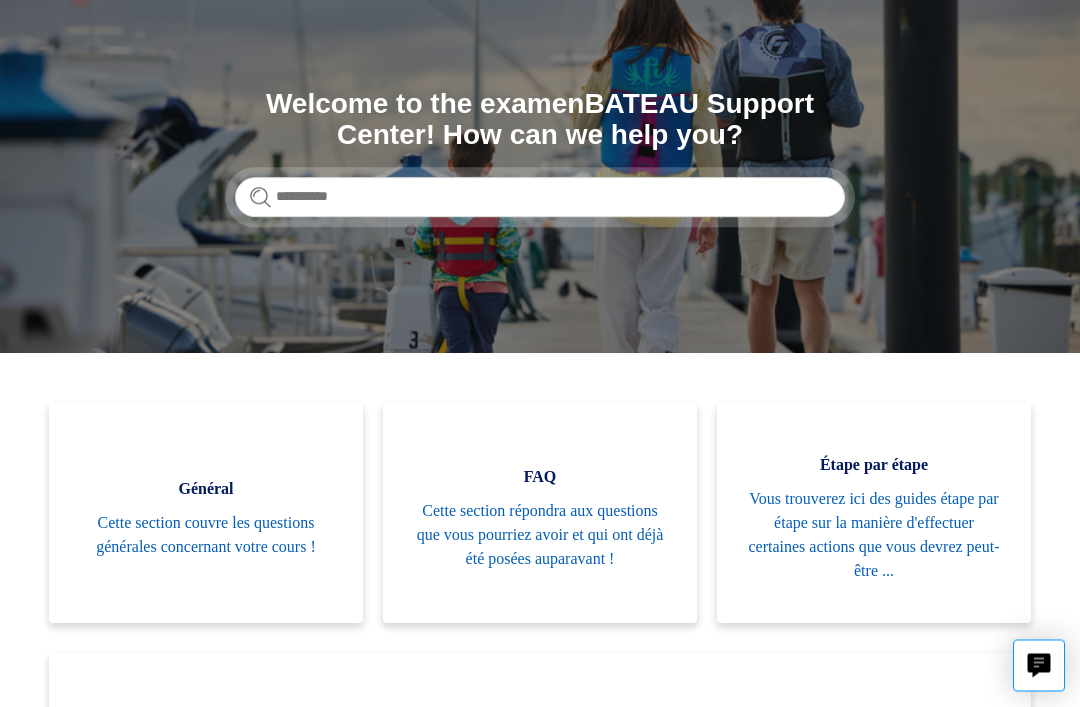 scroll, scrollTop: 0, scrollLeft: 0, axis: both 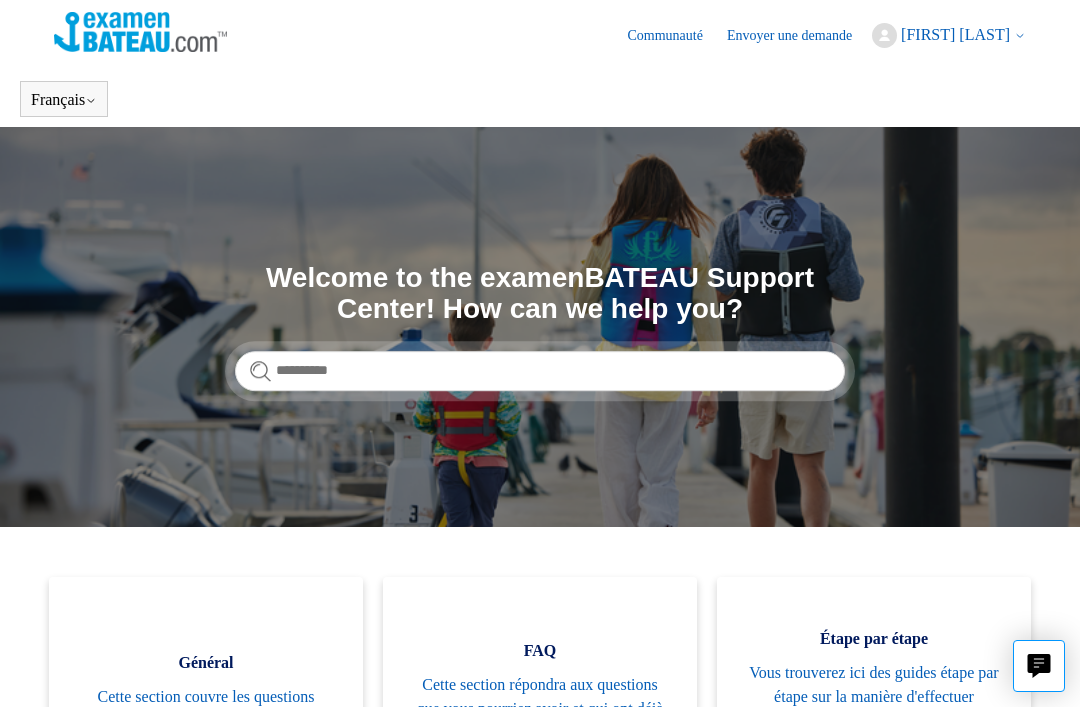 click on "[FIRST] [LAST]" at bounding box center (955, 34) 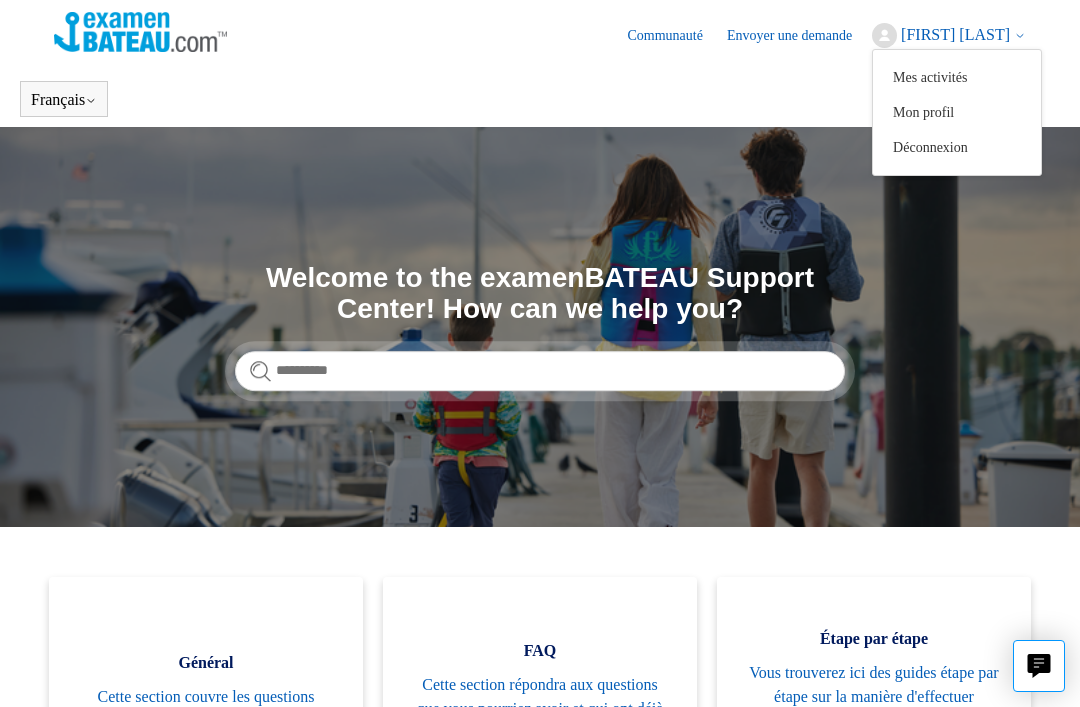 click on "Mon profil" at bounding box center (957, 112) 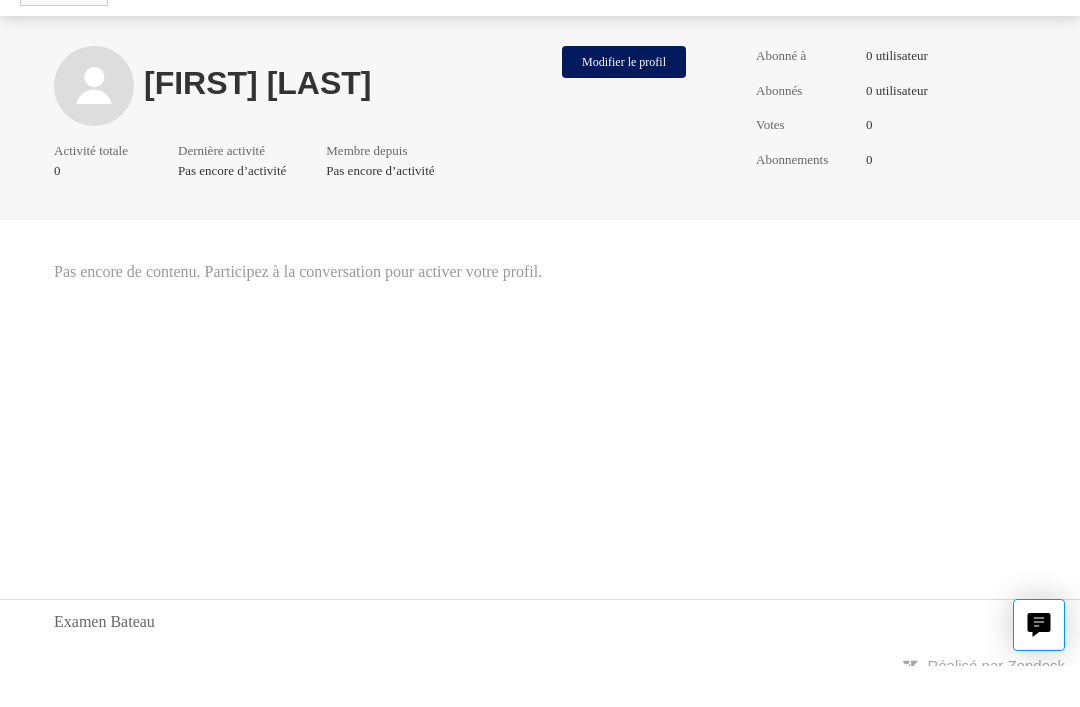 scroll, scrollTop: 0, scrollLeft: 0, axis: both 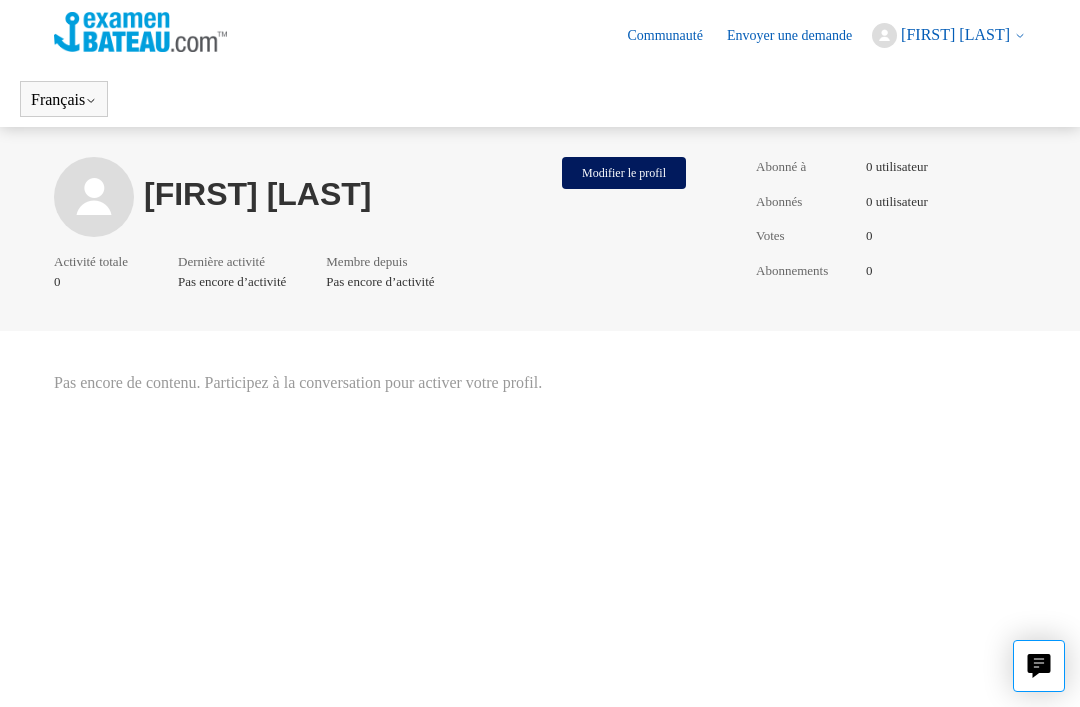 click on "Communauté" at bounding box center (674, 35) 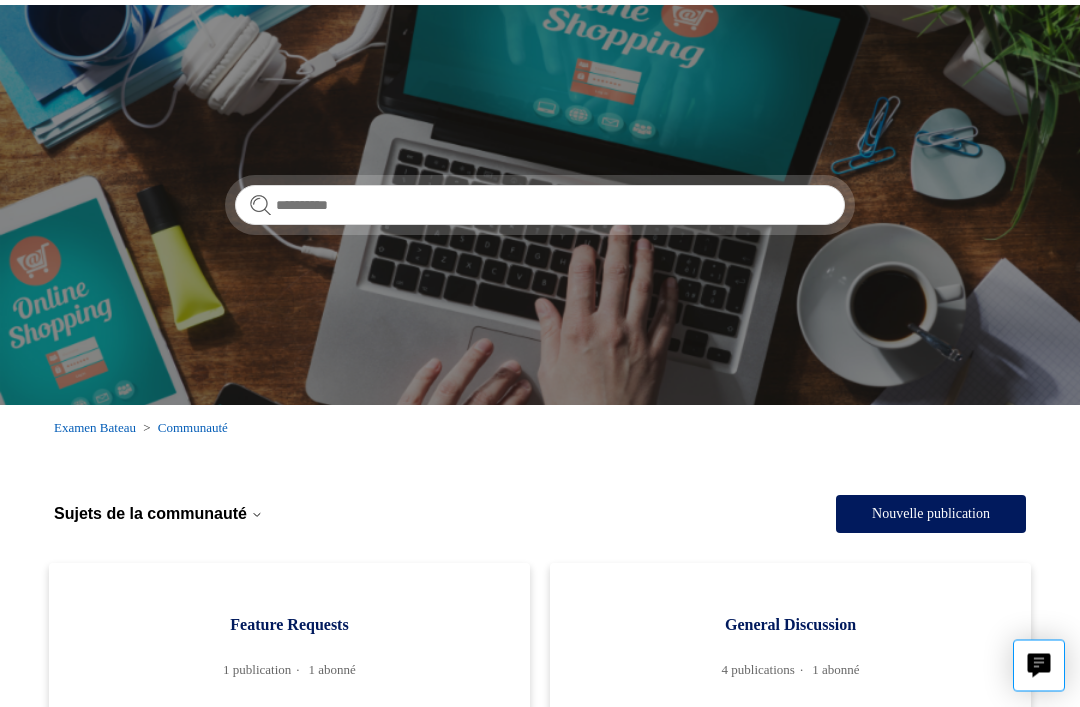 scroll, scrollTop: 0, scrollLeft: 0, axis: both 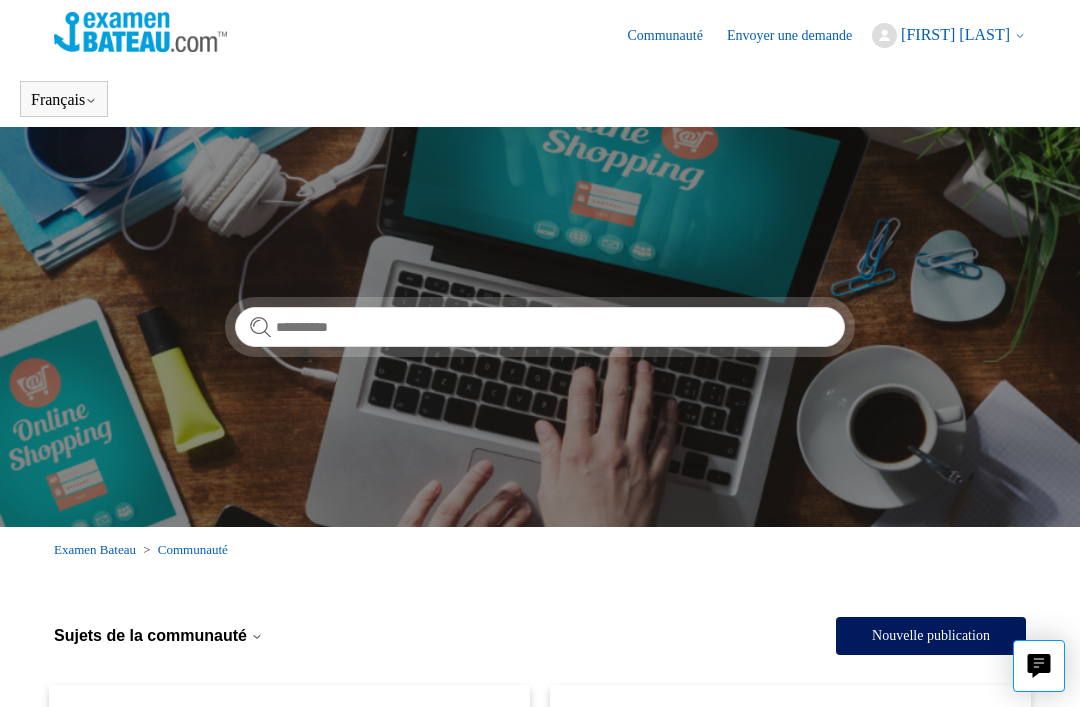 click on "Envoyer une demande" at bounding box center [799, 35] 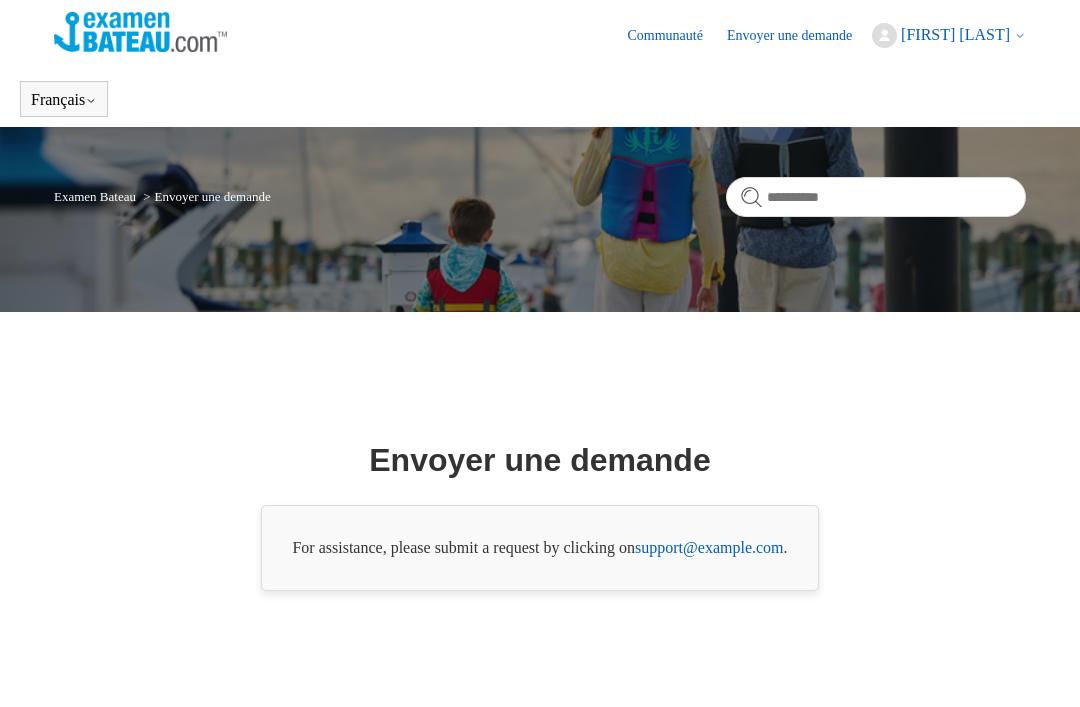 scroll, scrollTop: 0, scrollLeft: 0, axis: both 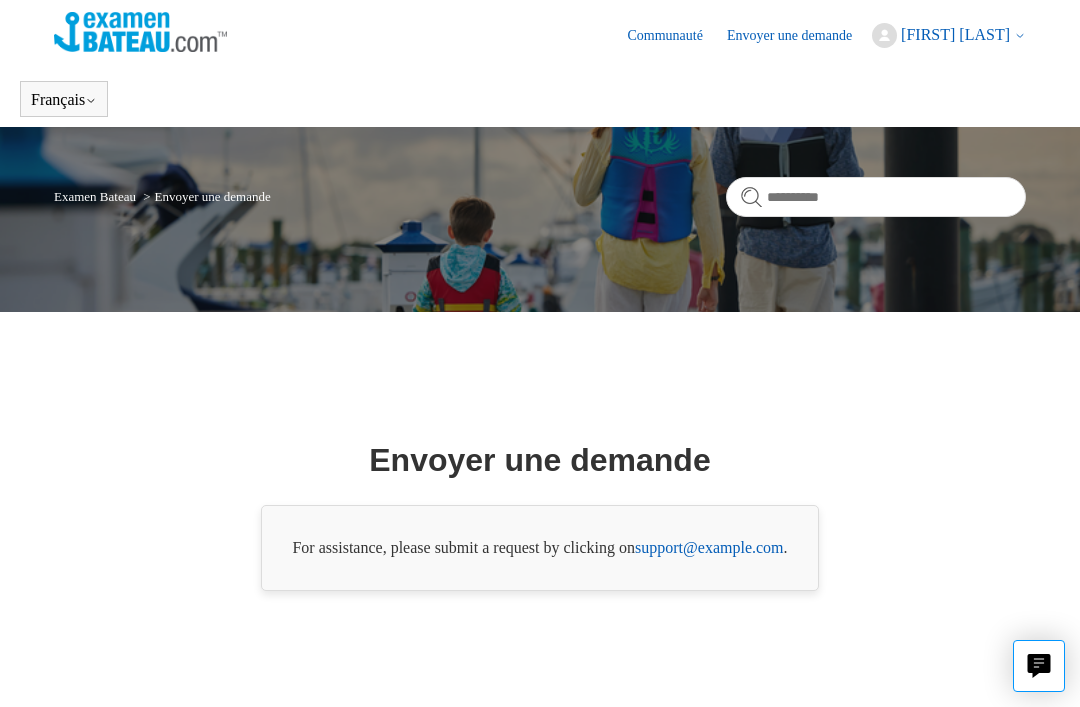 click on "Envoyer une demande
For assistance, please submit a request by clicking on  support@boat-ed.com ." at bounding box center [540, 514] 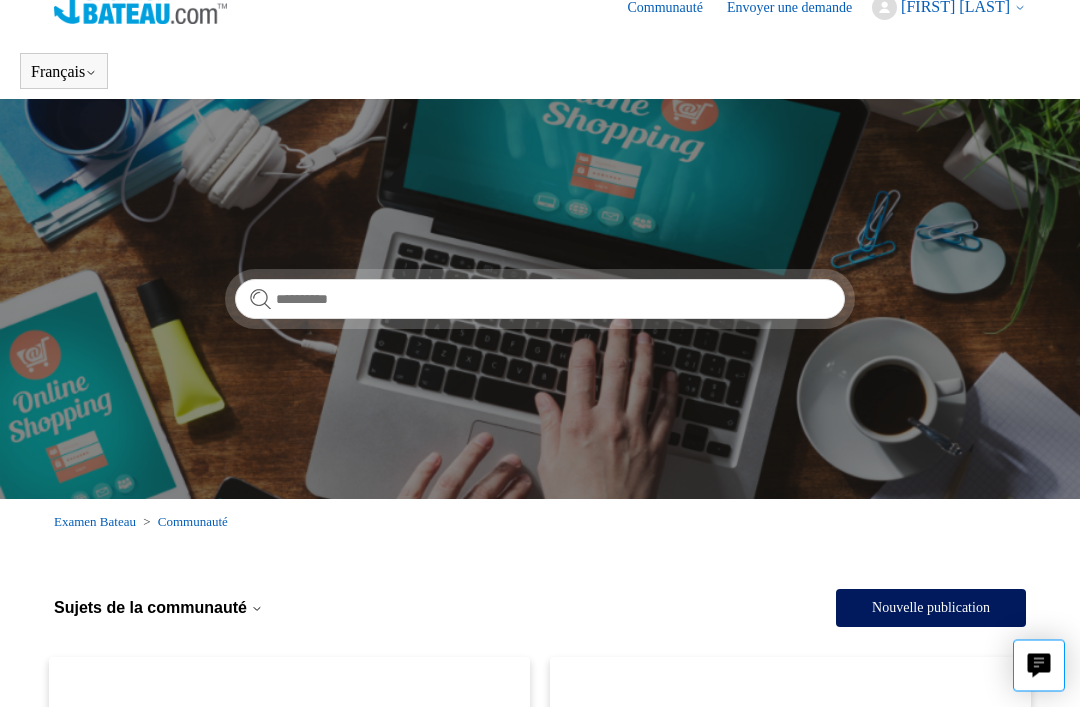 scroll, scrollTop: 0, scrollLeft: 0, axis: both 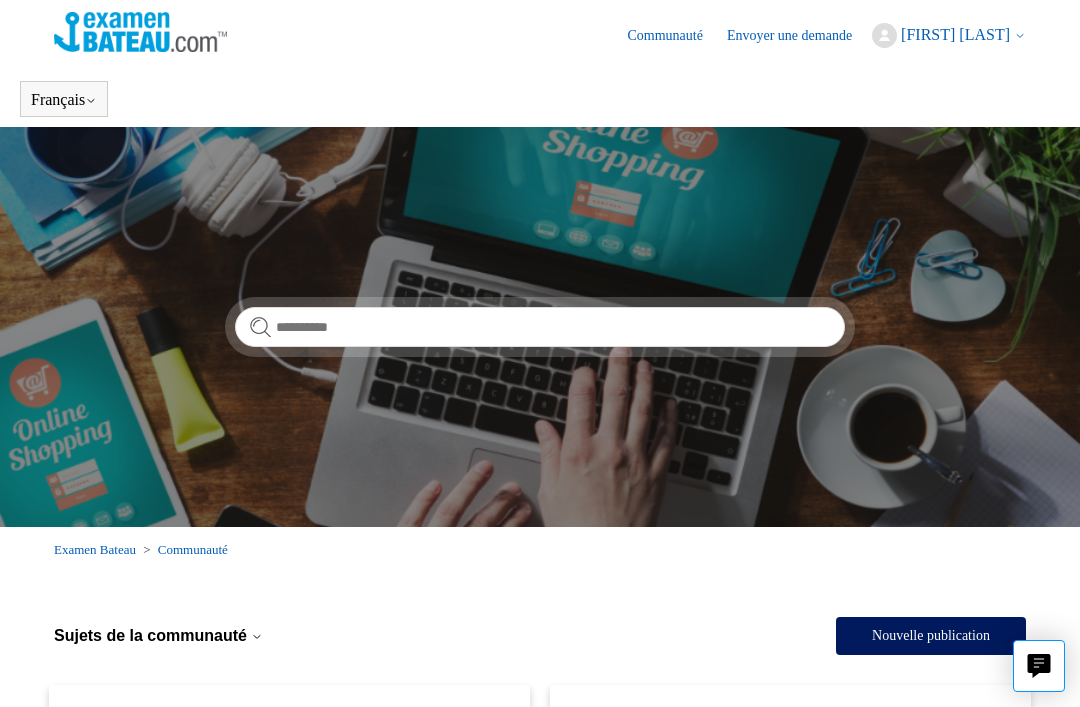 click on "Français" at bounding box center [64, 100] 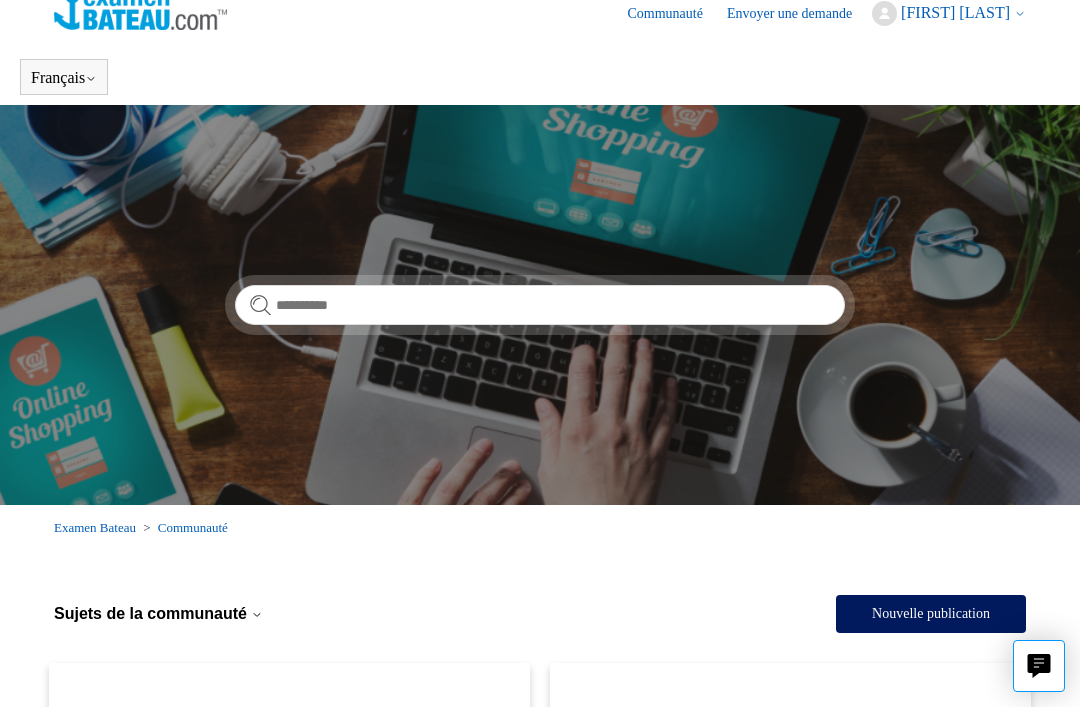 scroll, scrollTop: 0, scrollLeft: 0, axis: both 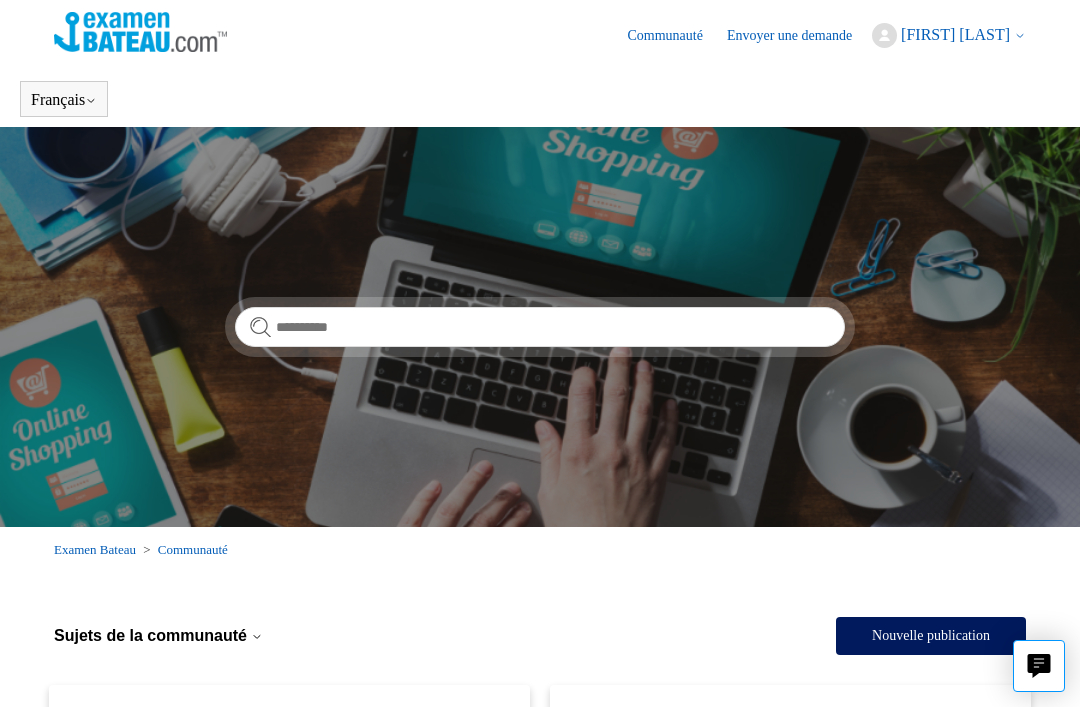 click on "Envoyer une demande" at bounding box center [799, 35] 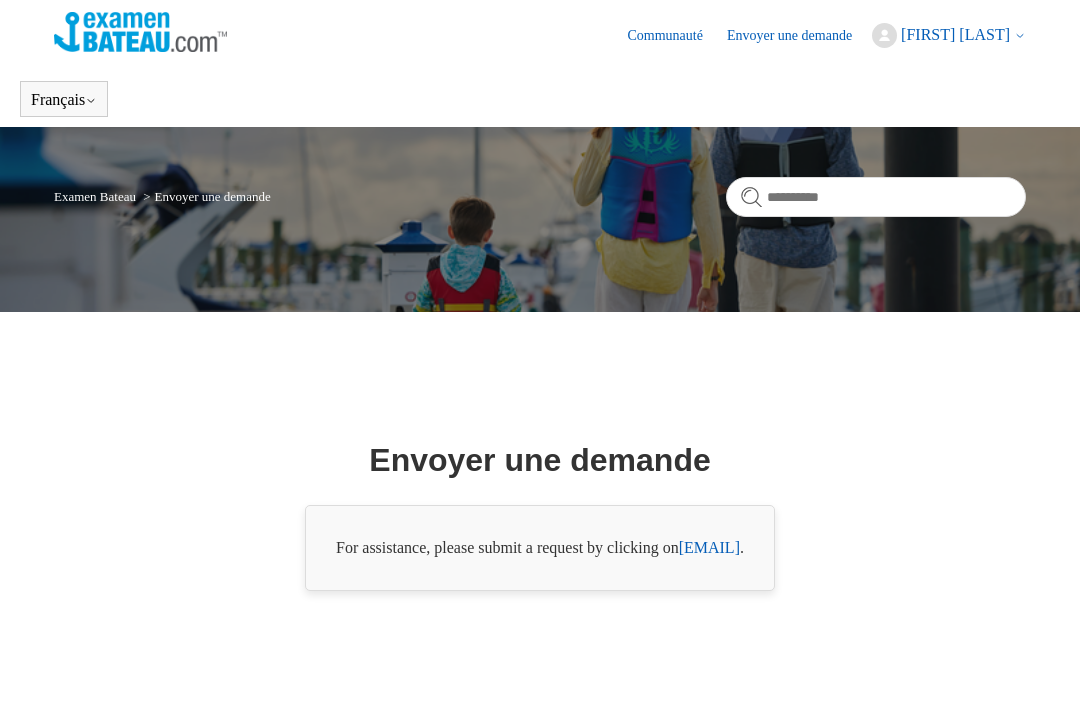 scroll, scrollTop: 0, scrollLeft: 0, axis: both 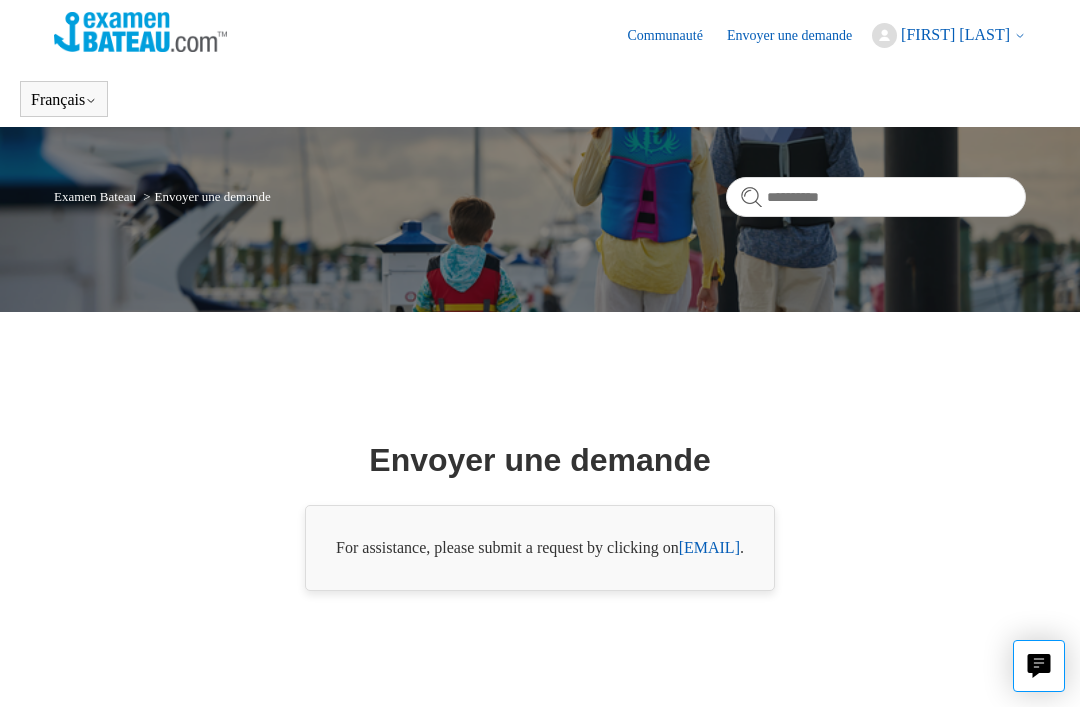 click on "[EMAIL]" at bounding box center [709, 547] 